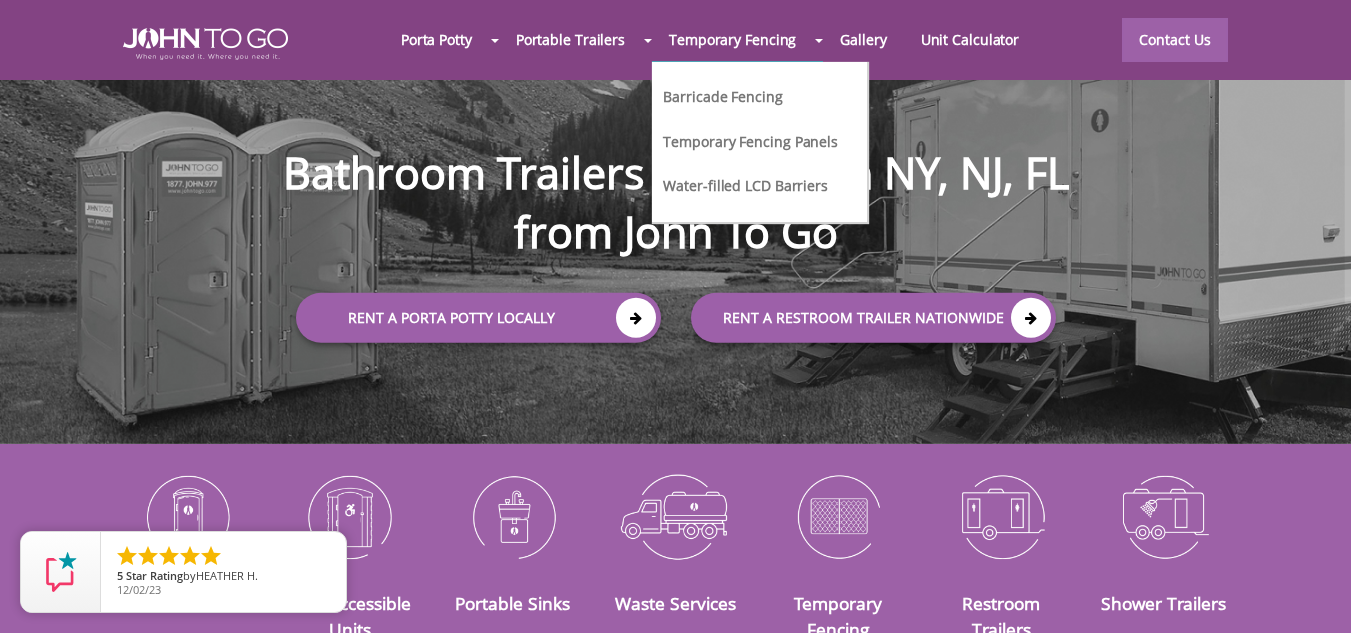 scroll, scrollTop: 65, scrollLeft: 0, axis: vertical 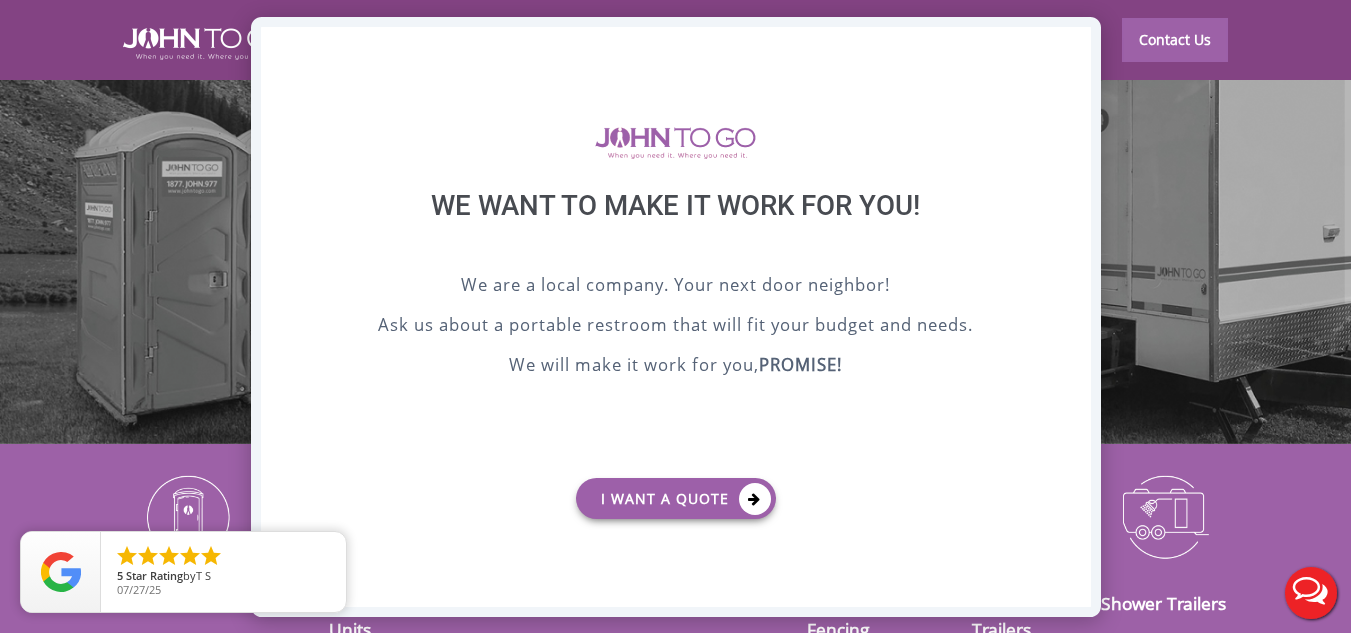 click on "X" at bounding box center [1074, 44] 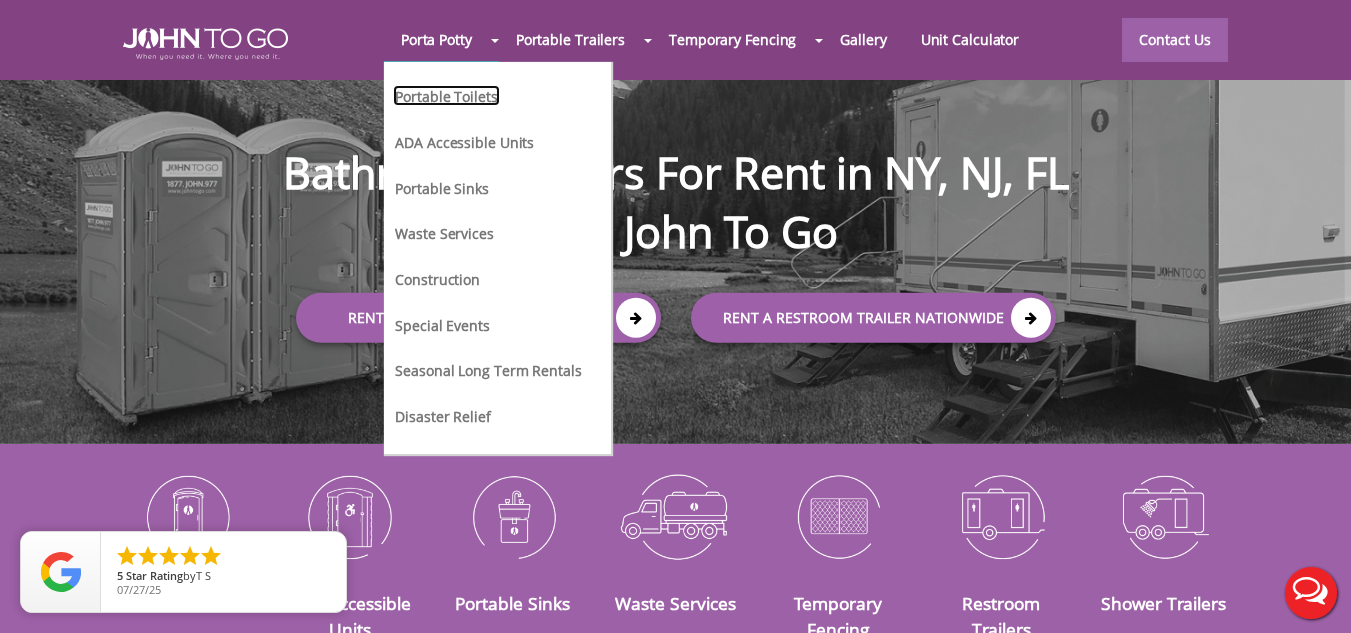click on "Portable Toilets" at bounding box center [446, 95] 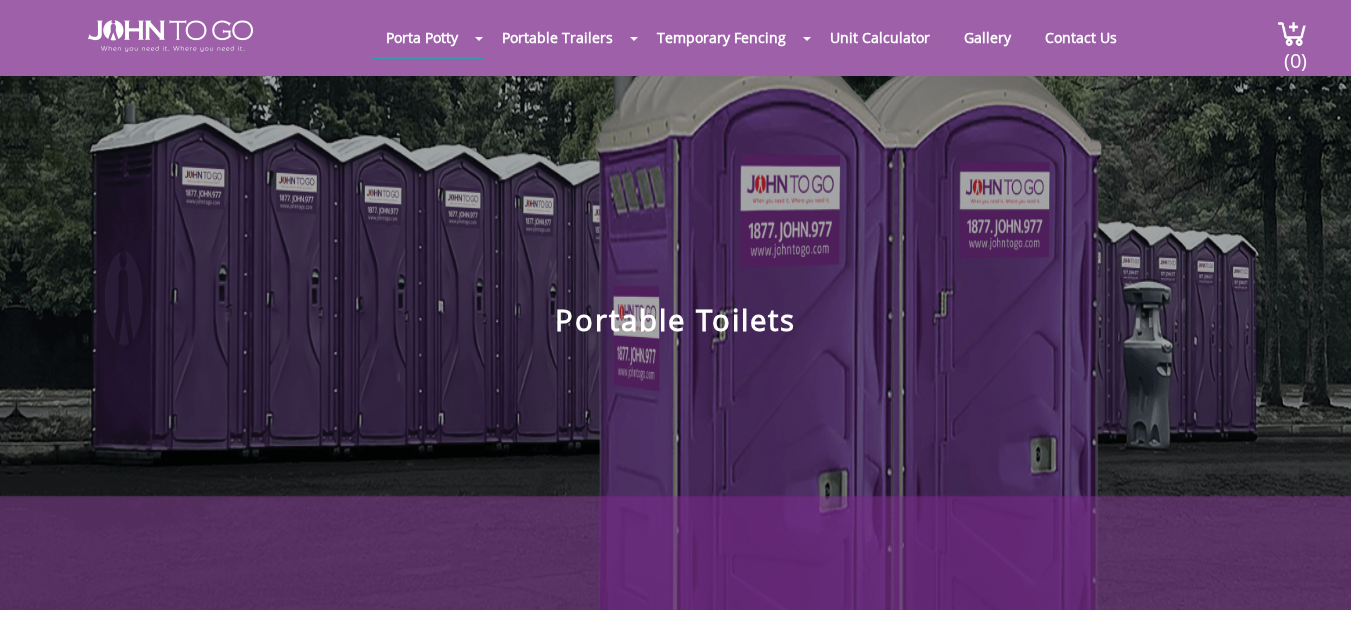 scroll, scrollTop: 0, scrollLeft: 0, axis: both 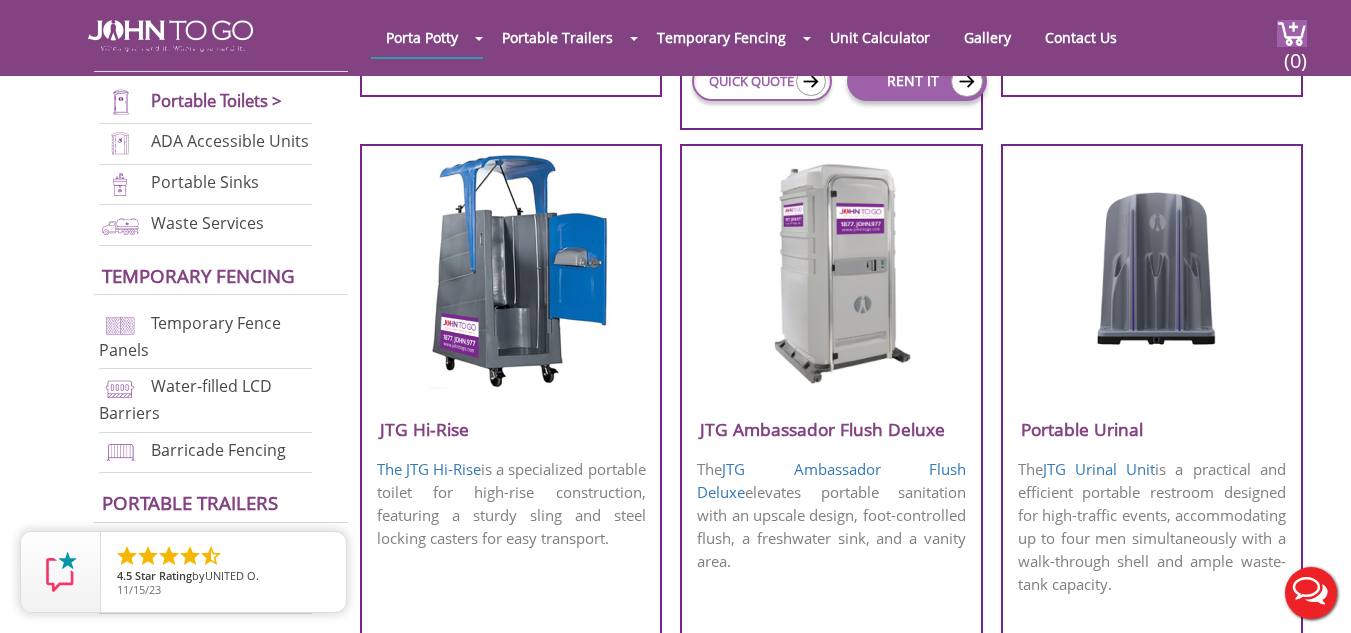 drag, startPoint x: 1360, startPoint y: 90, endPoint x: 1364, endPoint y: 142, distance: 52.153618 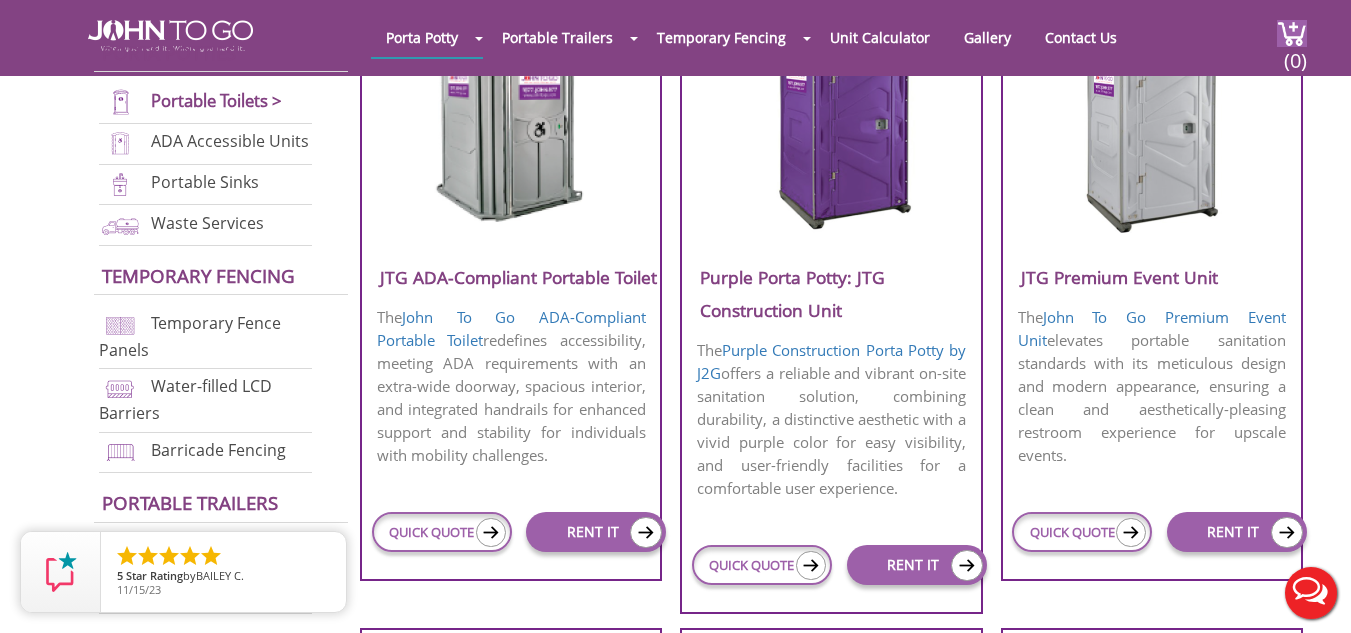 scroll, scrollTop: 840, scrollLeft: 0, axis: vertical 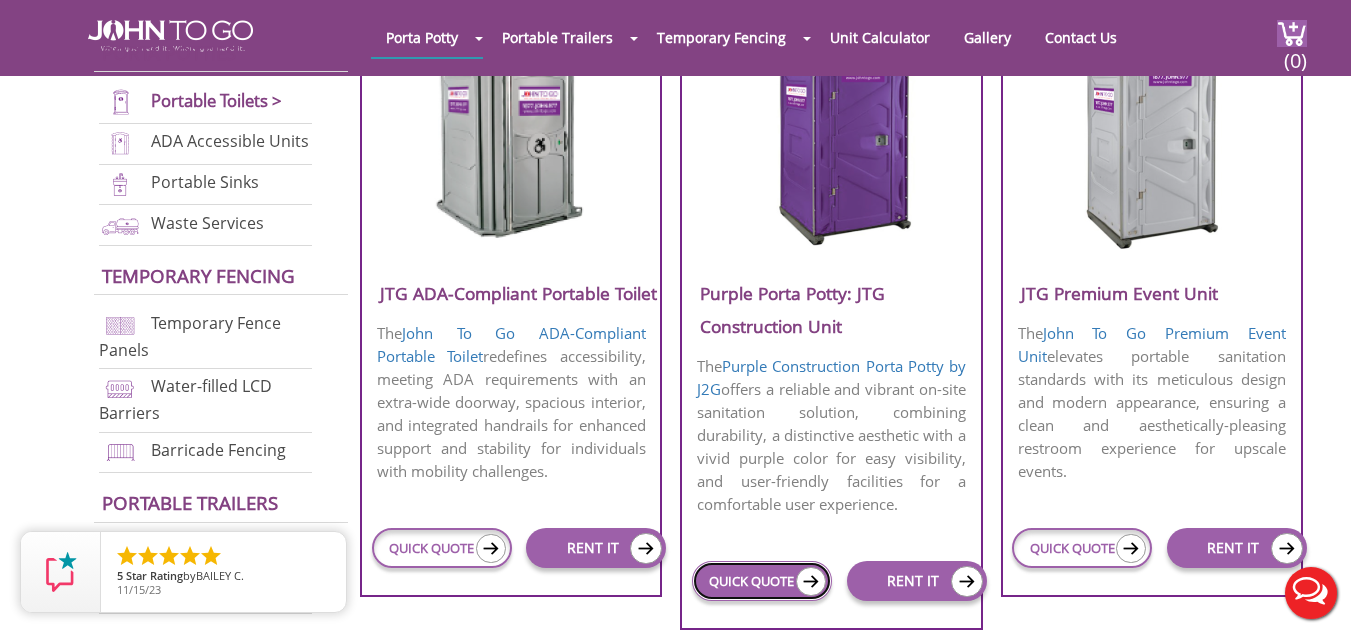 click on "QUICK QUOTE" at bounding box center (762, 581) 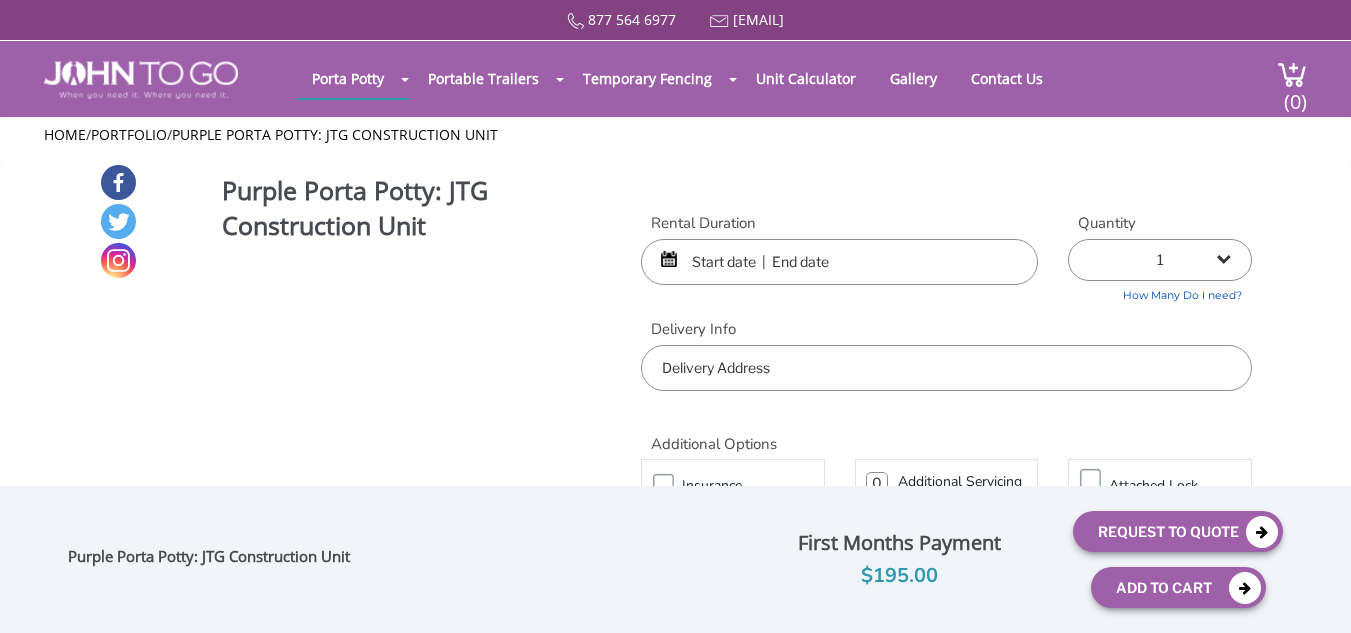 scroll, scrollTop: 0, scrollLeft: 0, axis: both 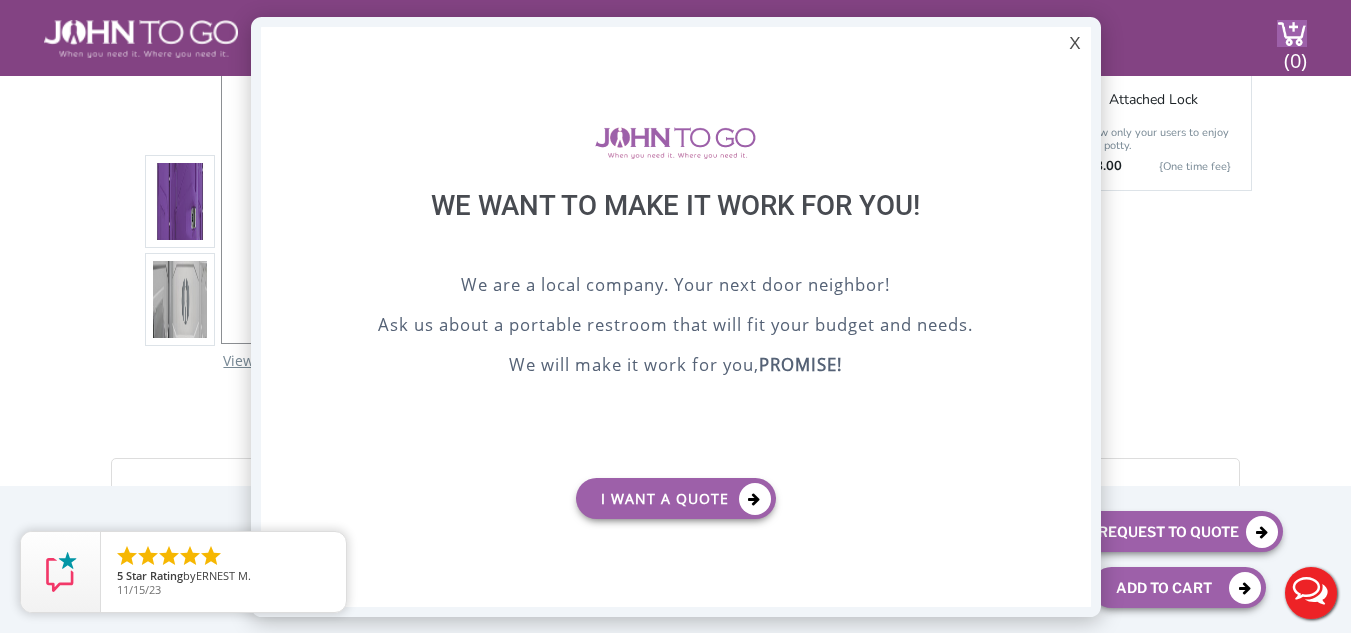 click on "X" at bounding box center (1074, 44) 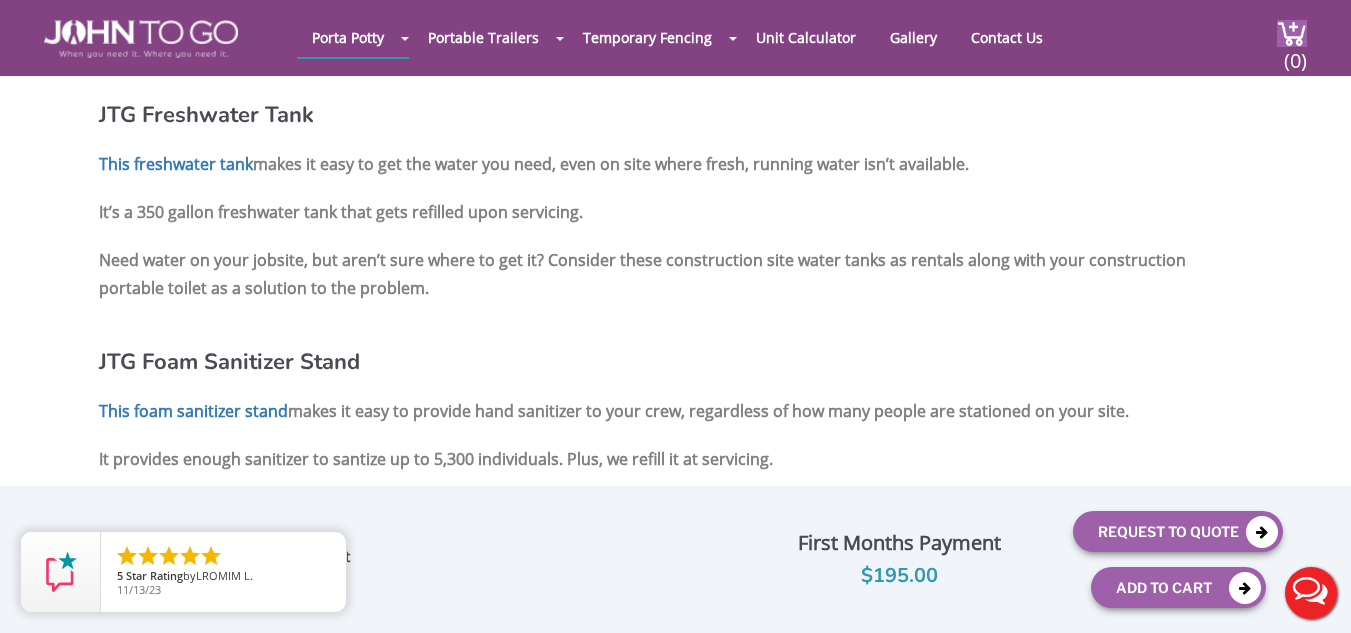 scroll, scrollTop: 2121, scrollLeft: 0, axis: vertical 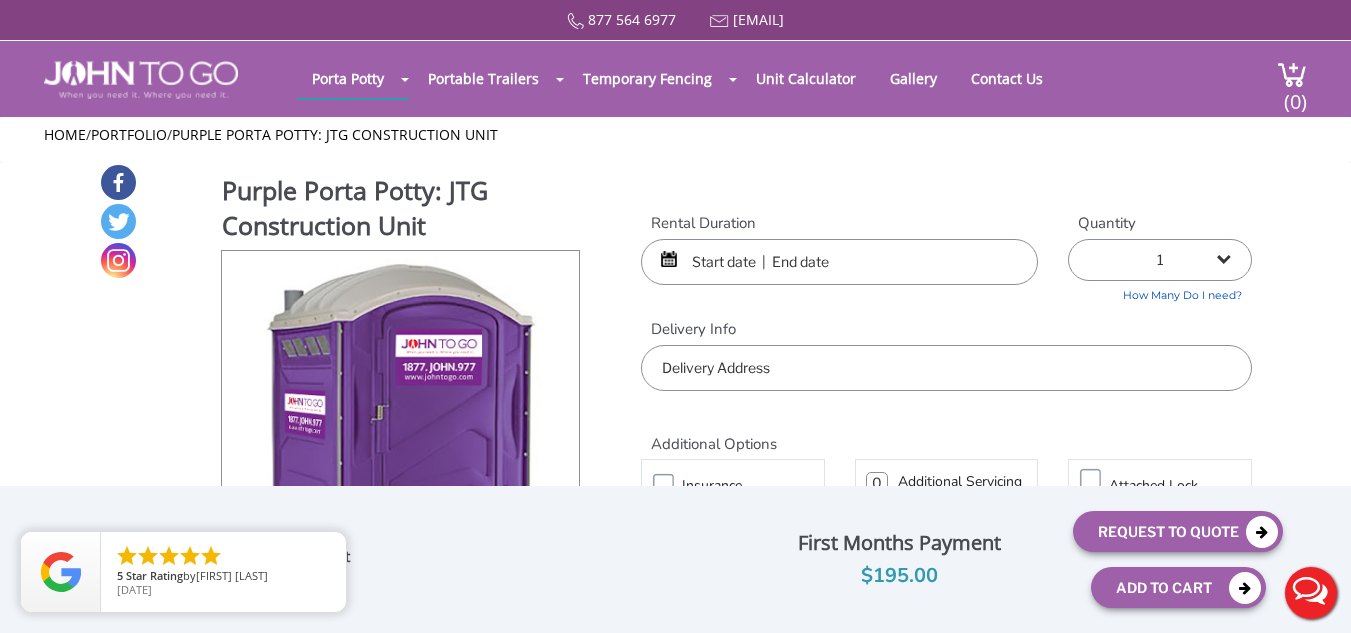 click at bounding box center (946, 368) 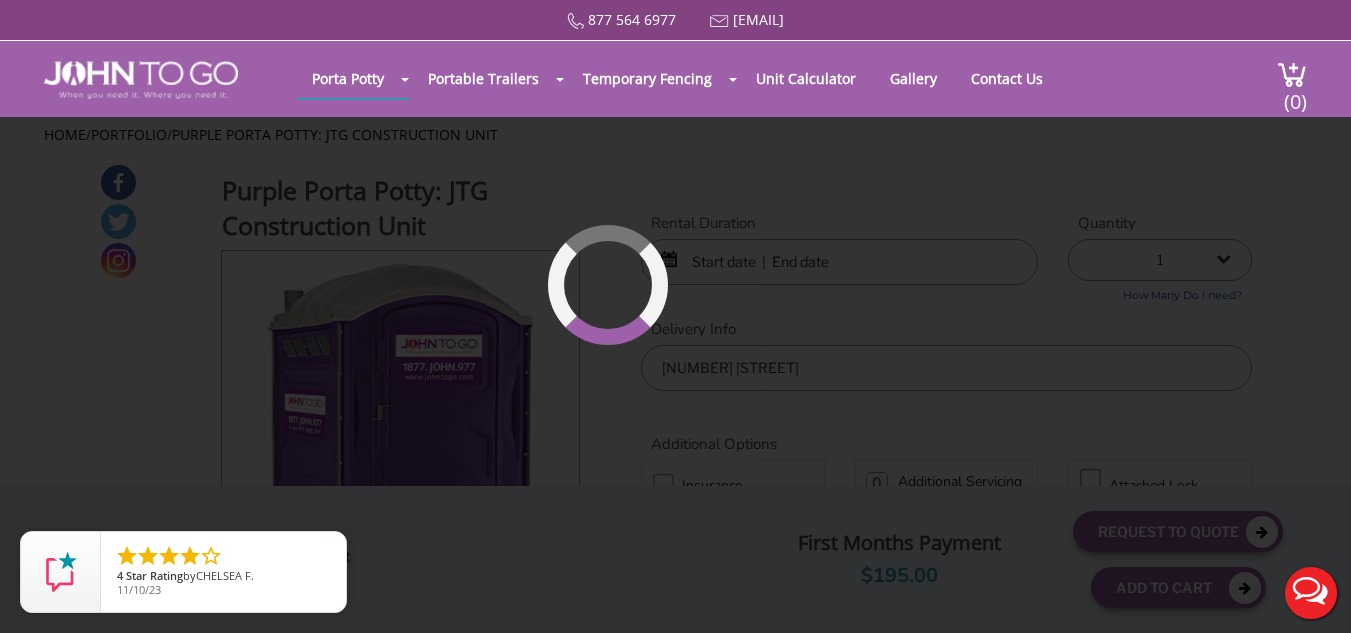type on "192 Oak Lane, New Milford, NJ, USA" 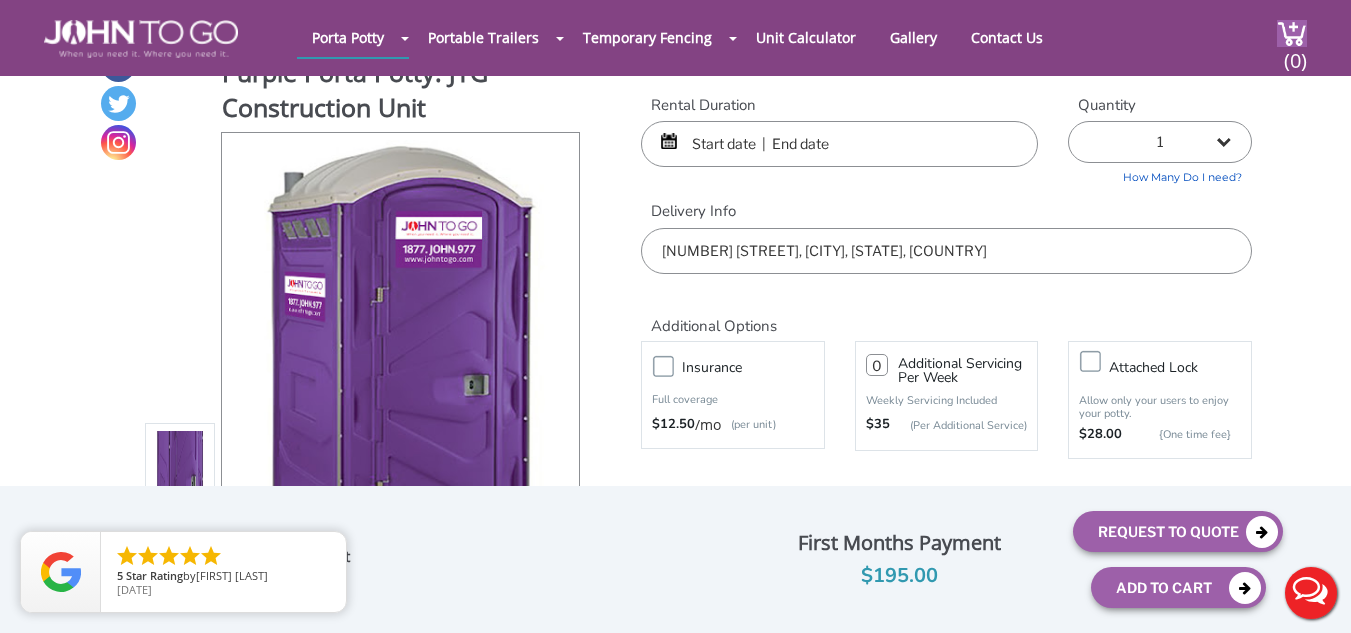 scroll, scrollTop: 34, scrollLeft: 0, axis: vertical 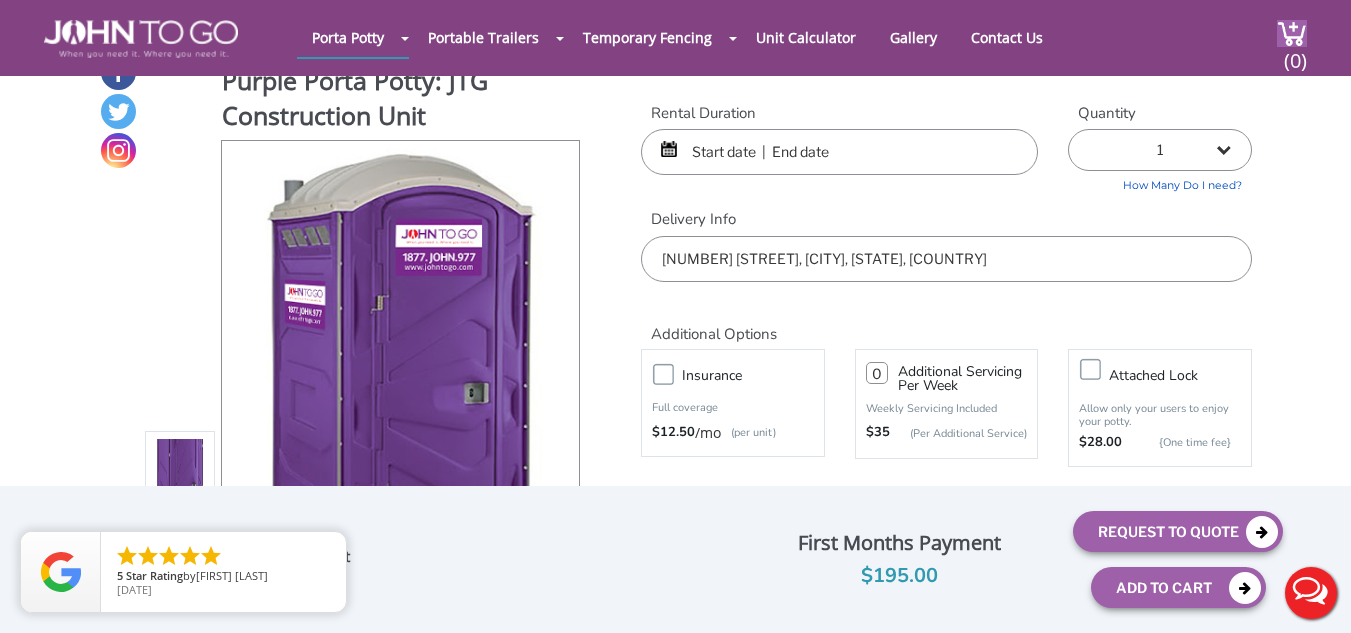 click at bounding box center (839, 152) 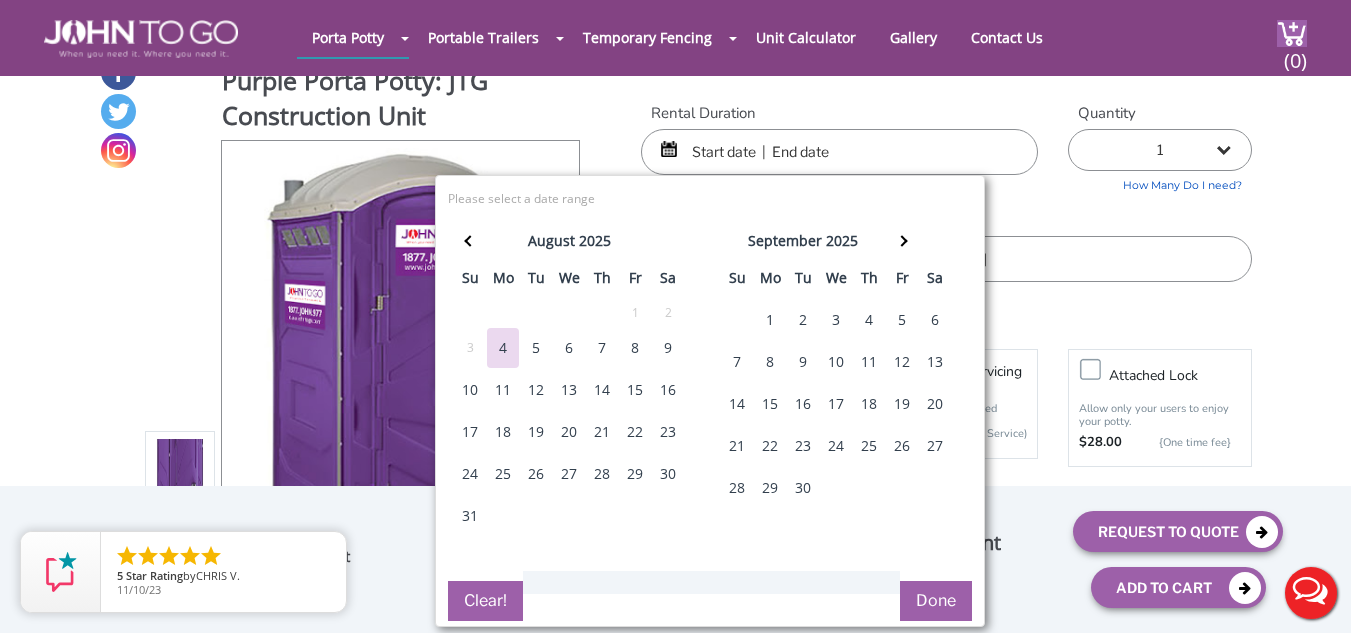 click on "12" at bounding box center [536, 390] 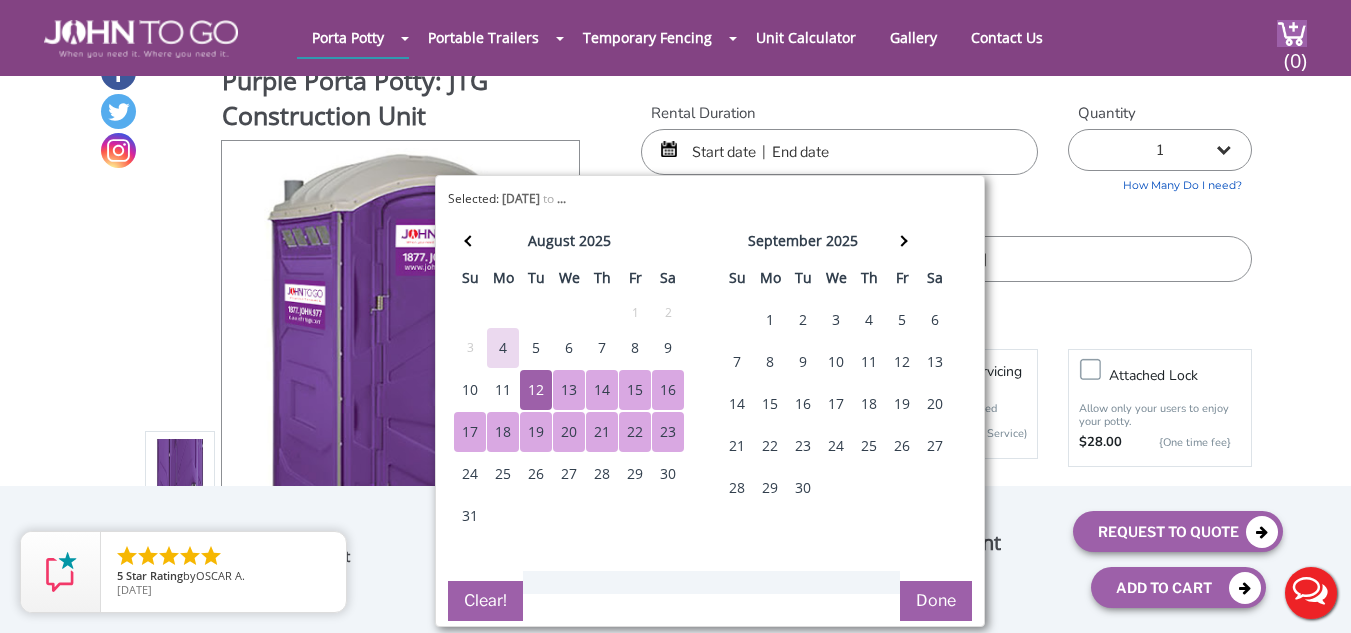 click on "23" at bounding box center (668, 432) 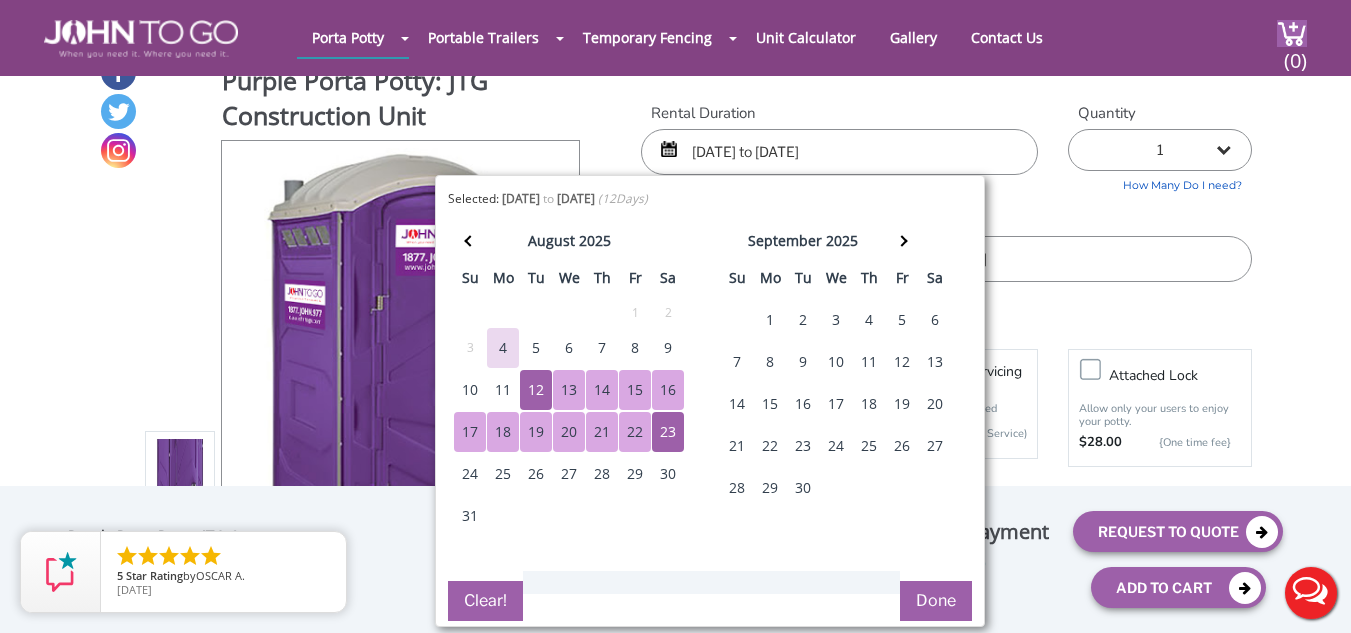click on "Done" at bounding box center (936, 601) 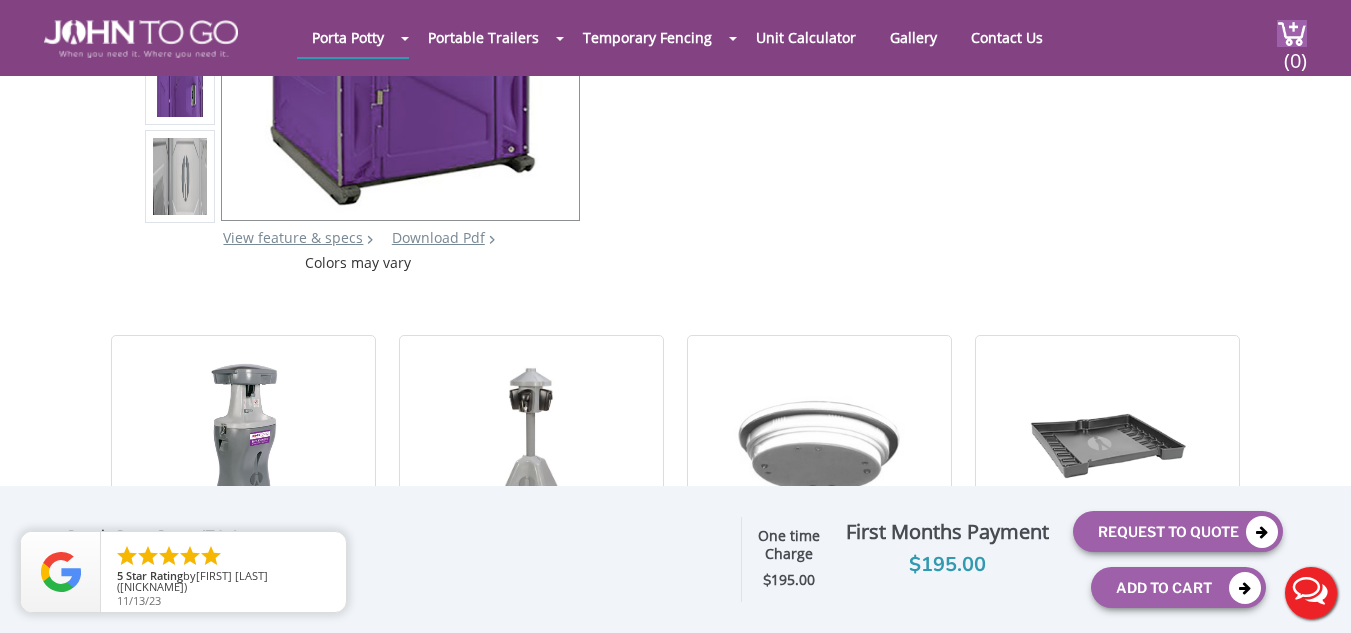 scroll, scrollTop: 0, scrollLeft: 0, axis: both 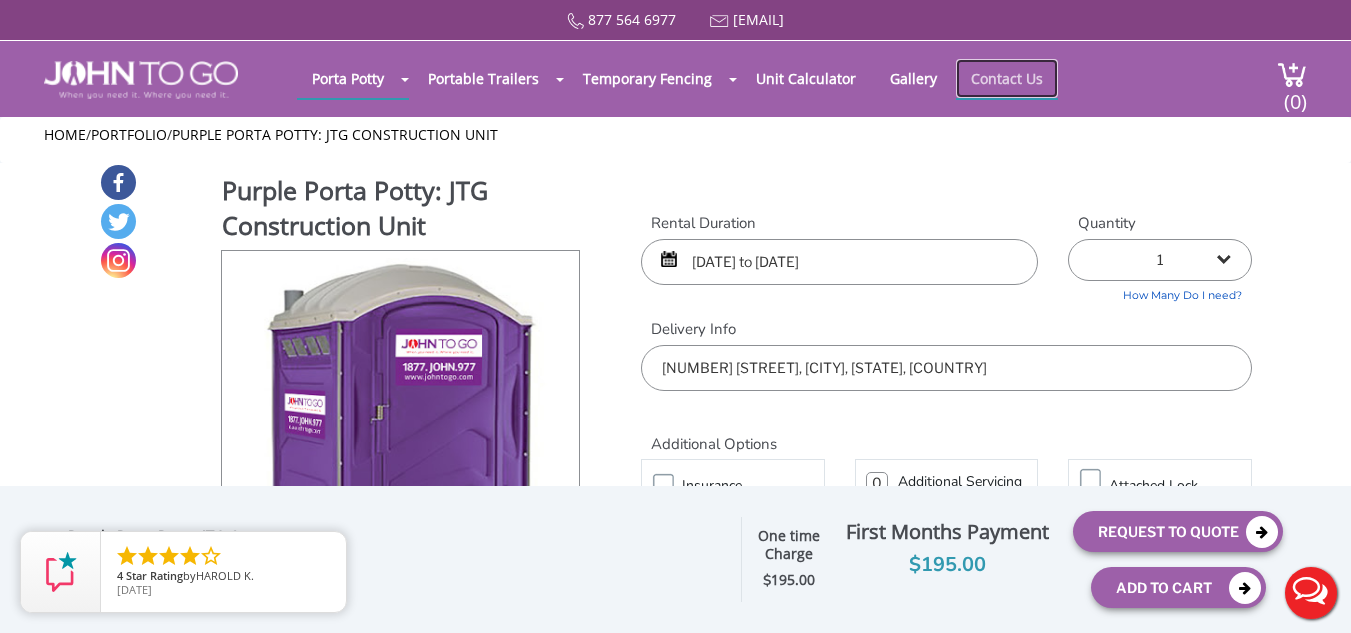click on "Contact Us" at bounding box center (1007, 78) 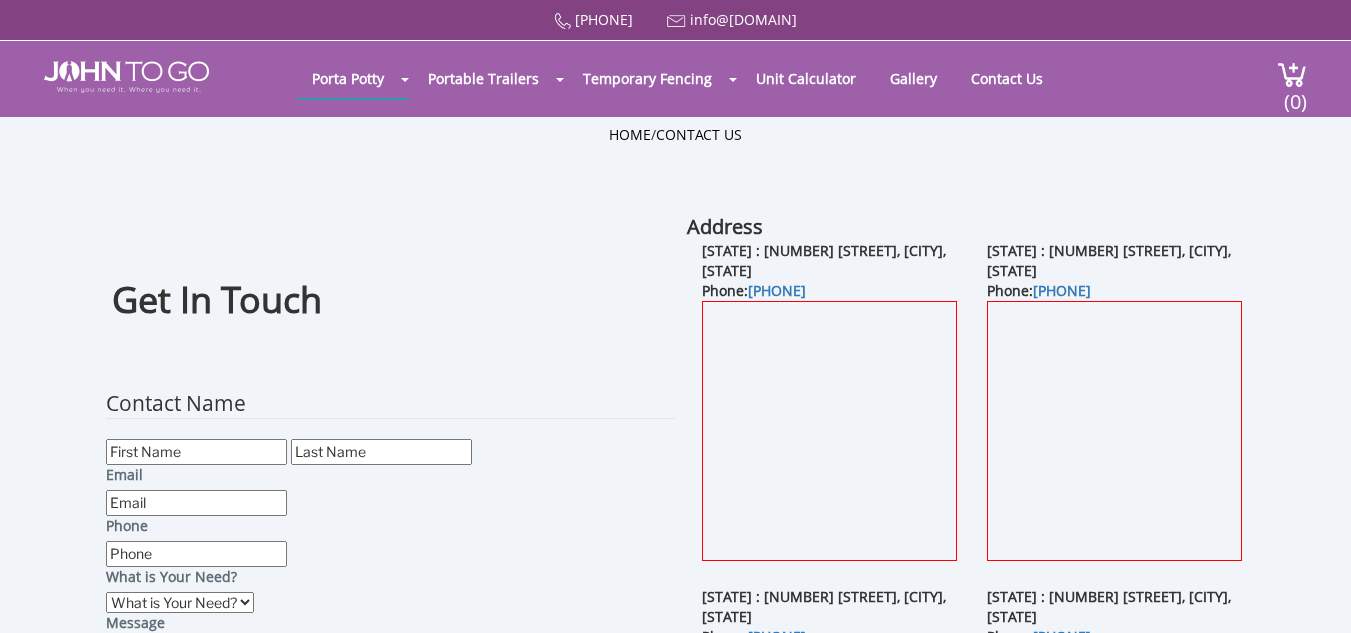scroll, scrollTop: 0, scrollLeft: 0, axis: both 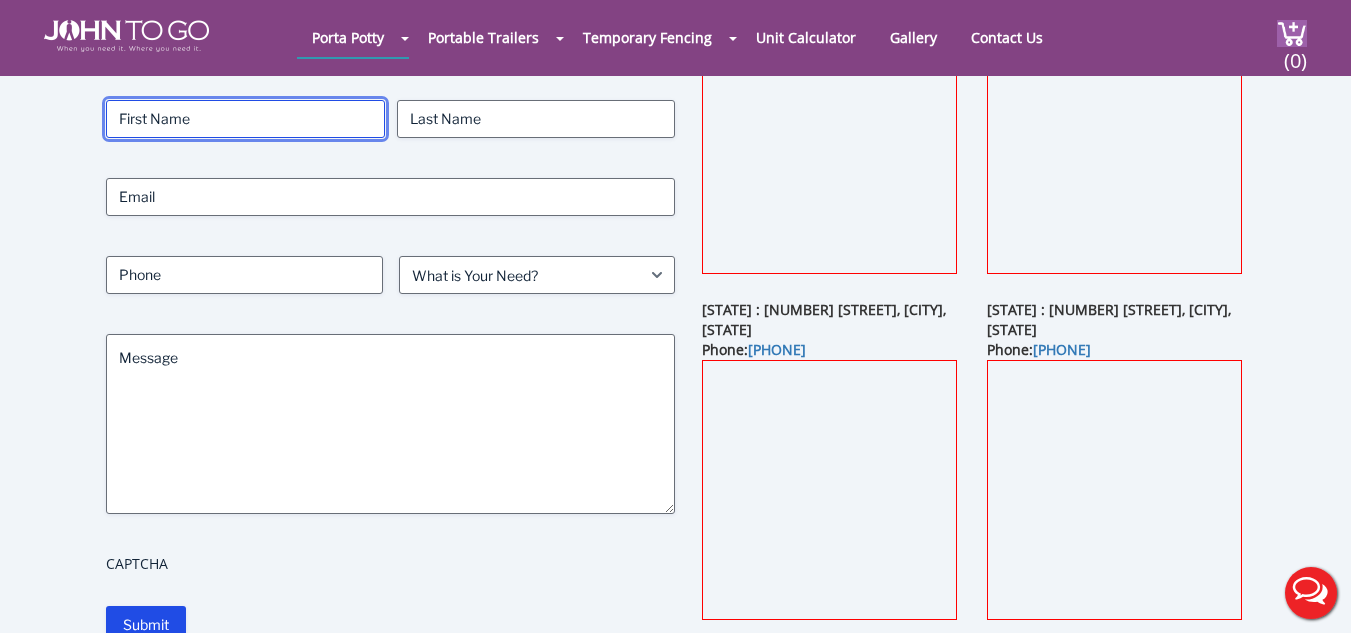 click on "First" at bounding box center [245, 119] 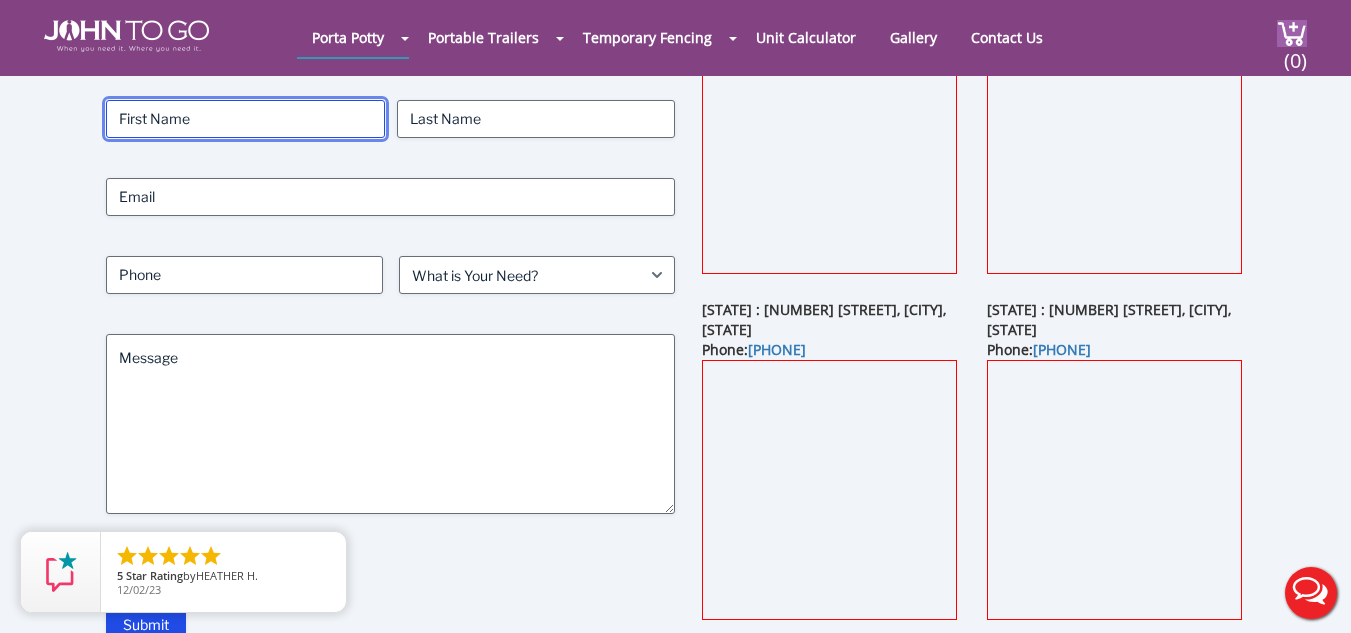 type on "[FIRST]" 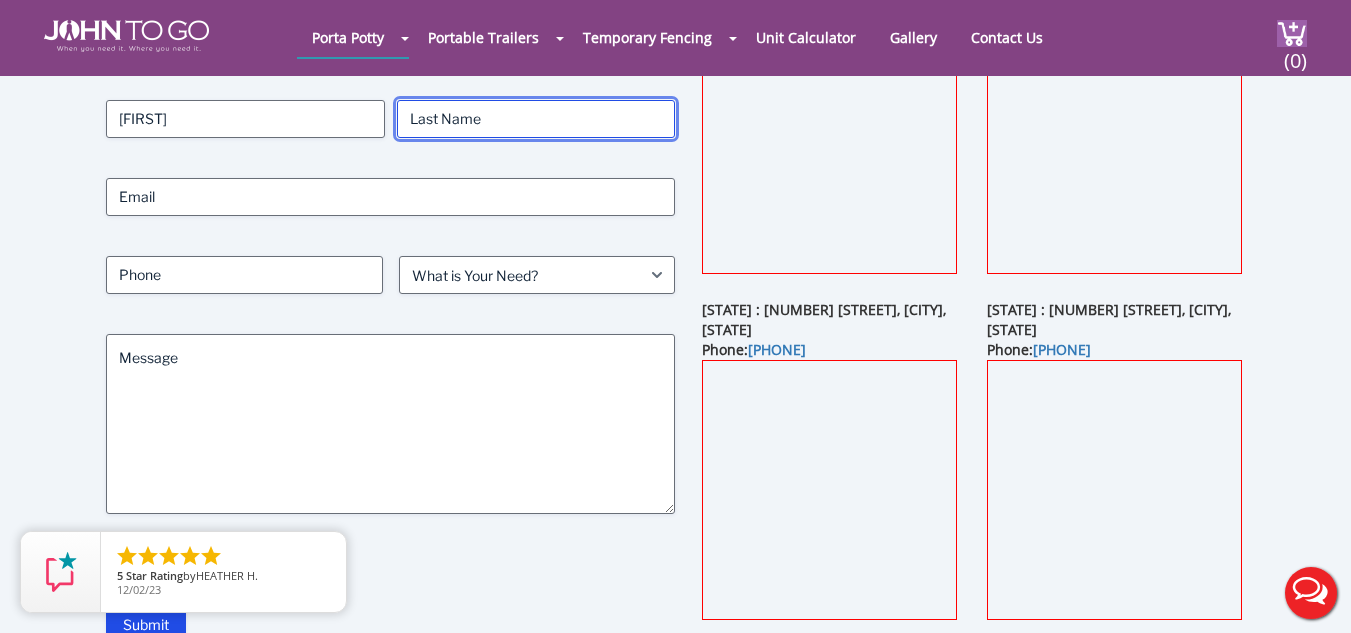 type on "[PERSON]" 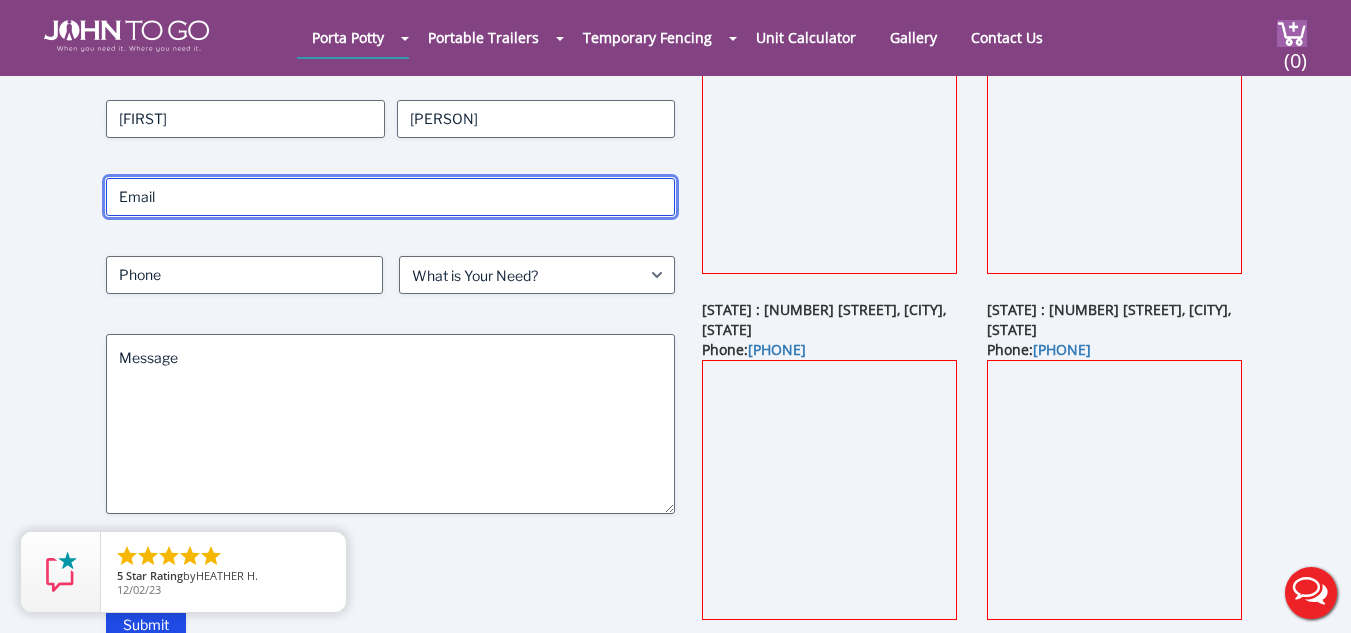 type on "[EMAIL]" 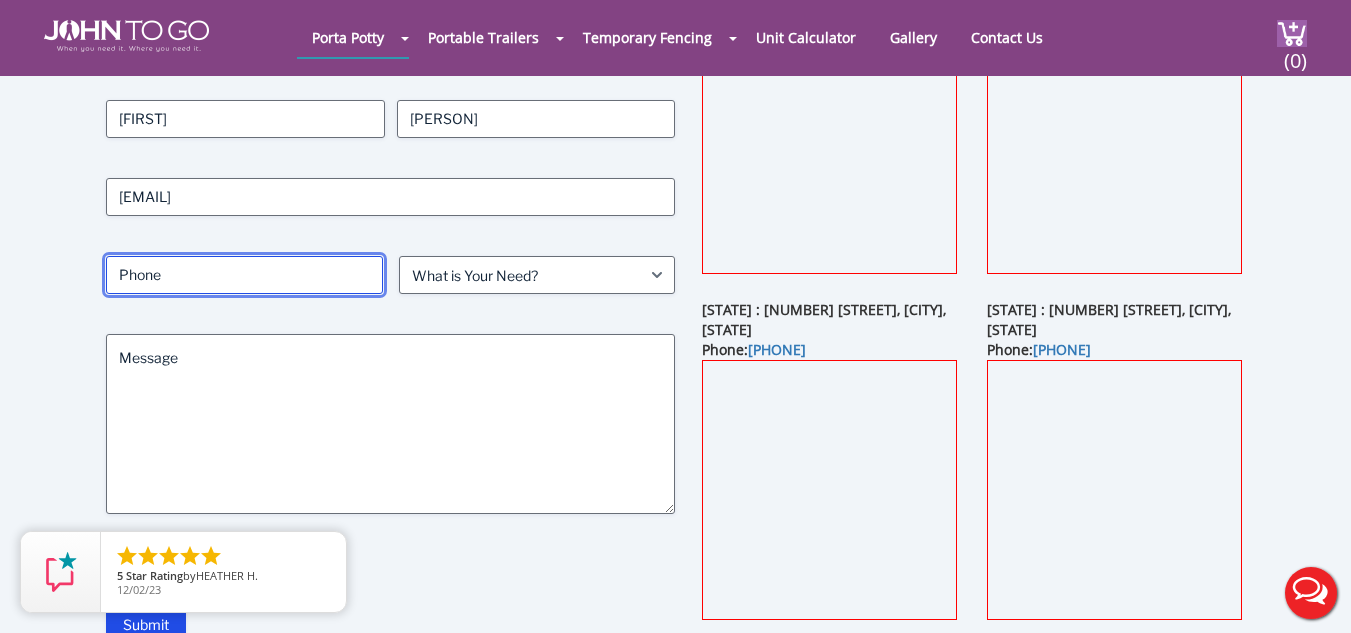 type on "[NUMBER]" 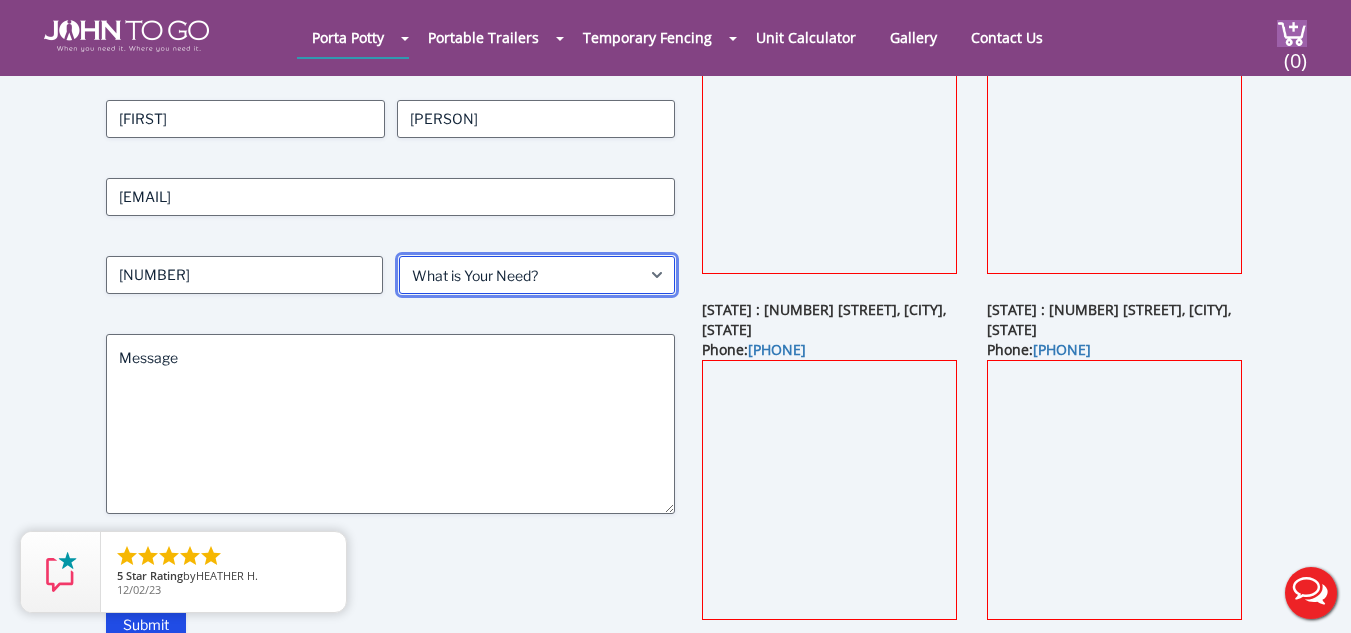 click on "What is Your Need? Business Residential Government Event" at bounding box center (537, 275) 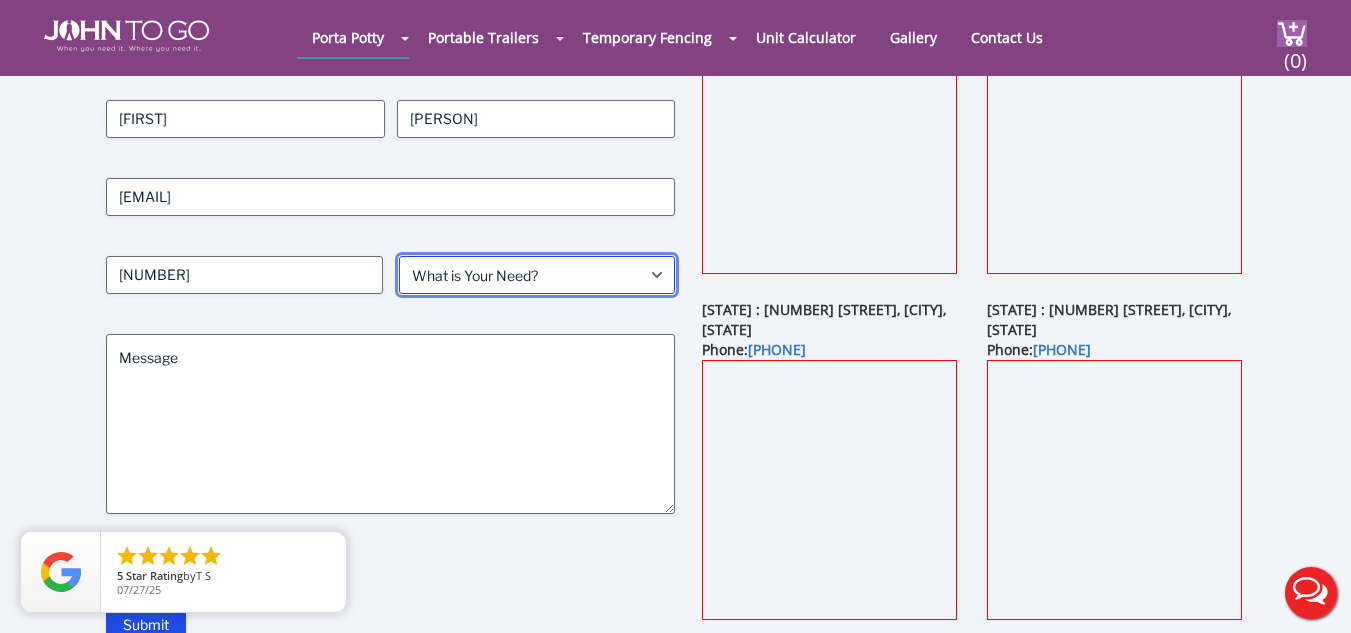 select on "Business" 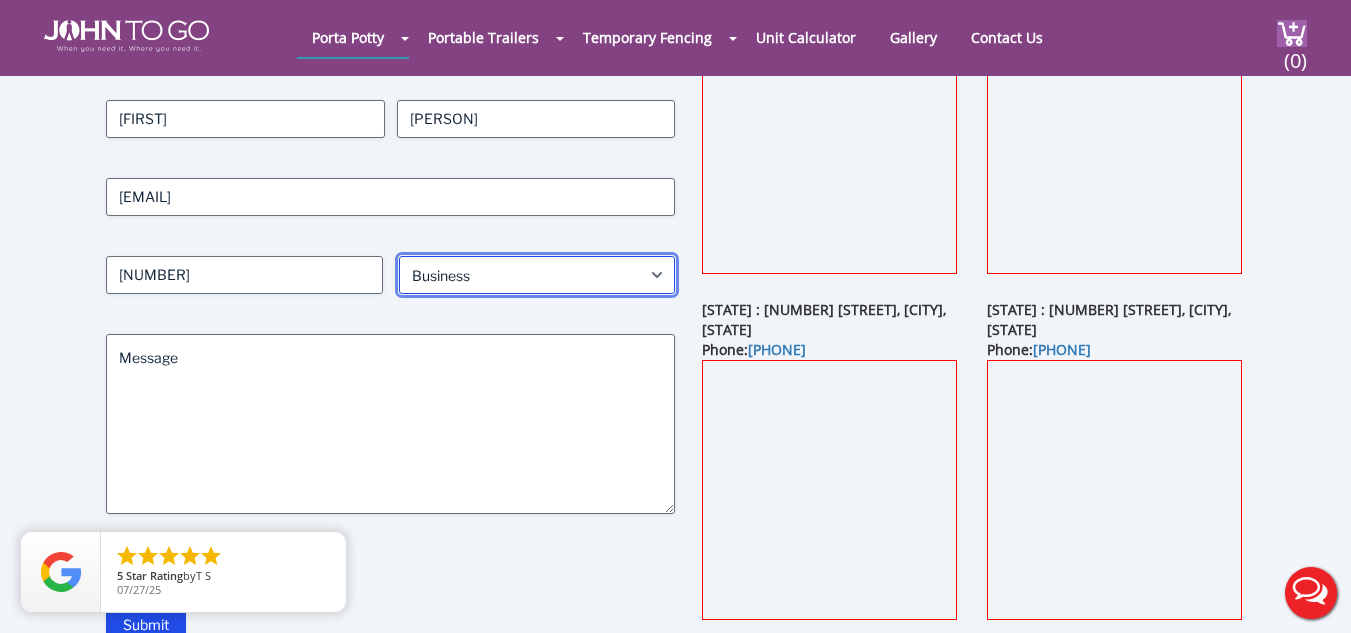 click on "What is Your Need? Business Residential Government Event" at bounding box center [537, 275] 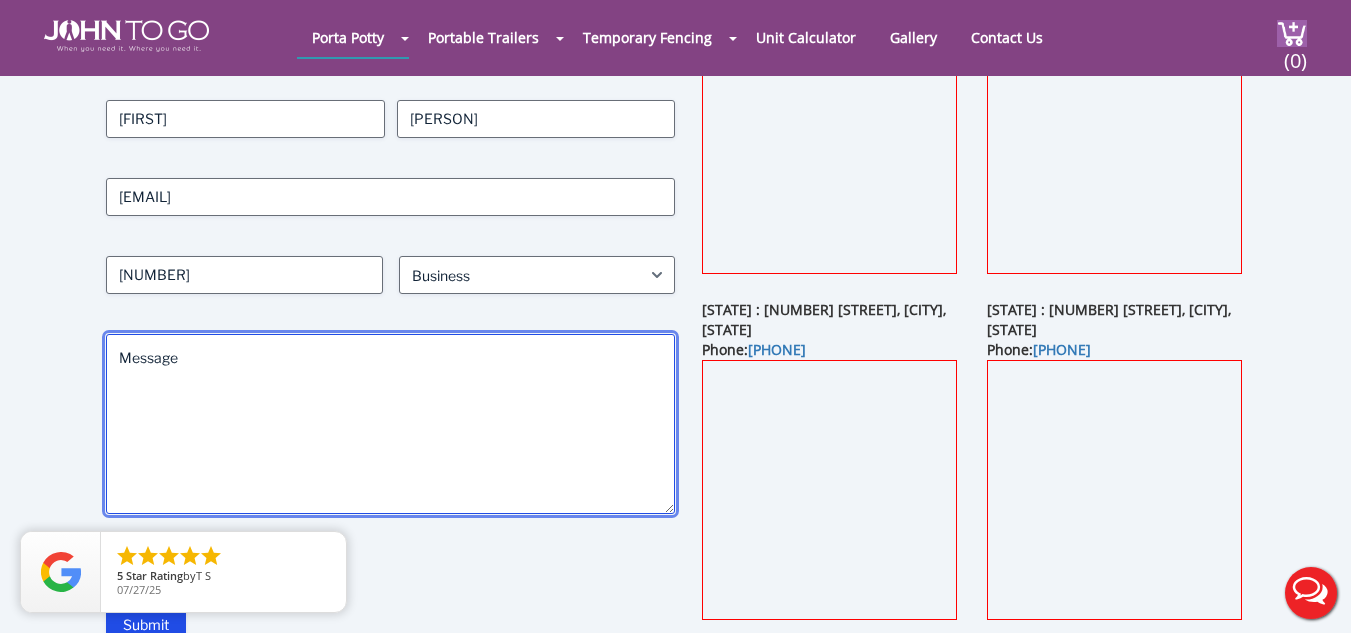click on "Message" at bounding box center (390, 424) 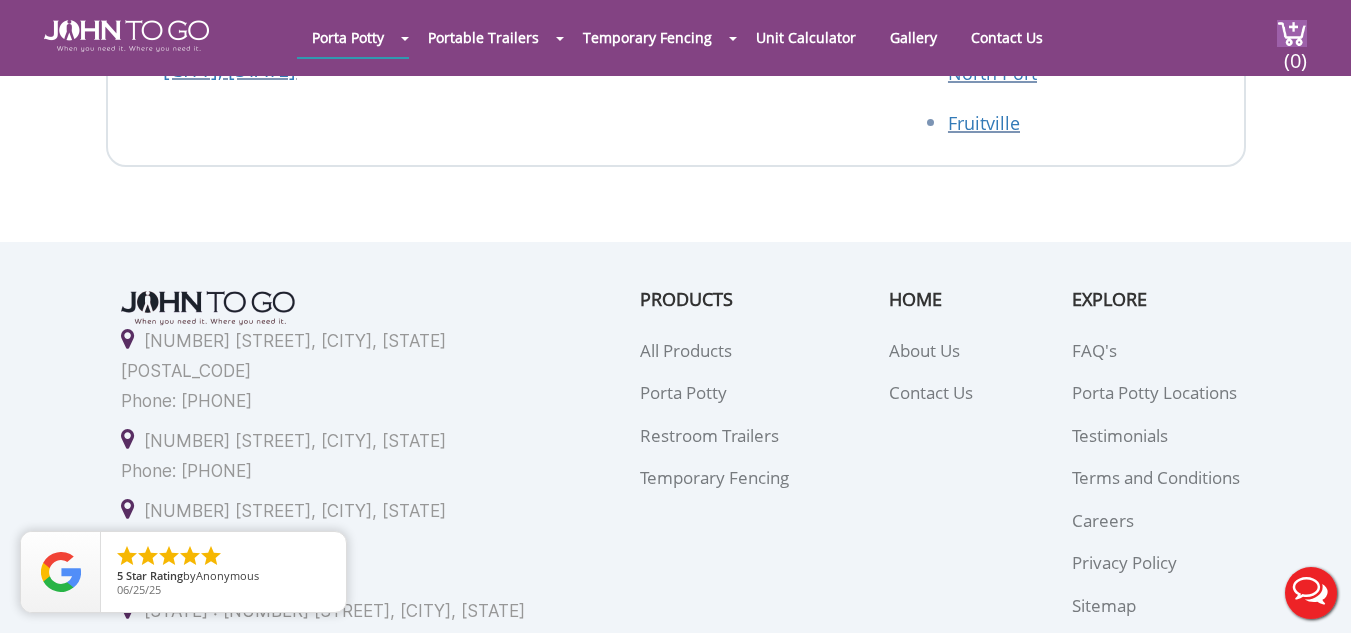 scroll, scrollTop: 3364, scrollLeft: 0, axis: vertical 